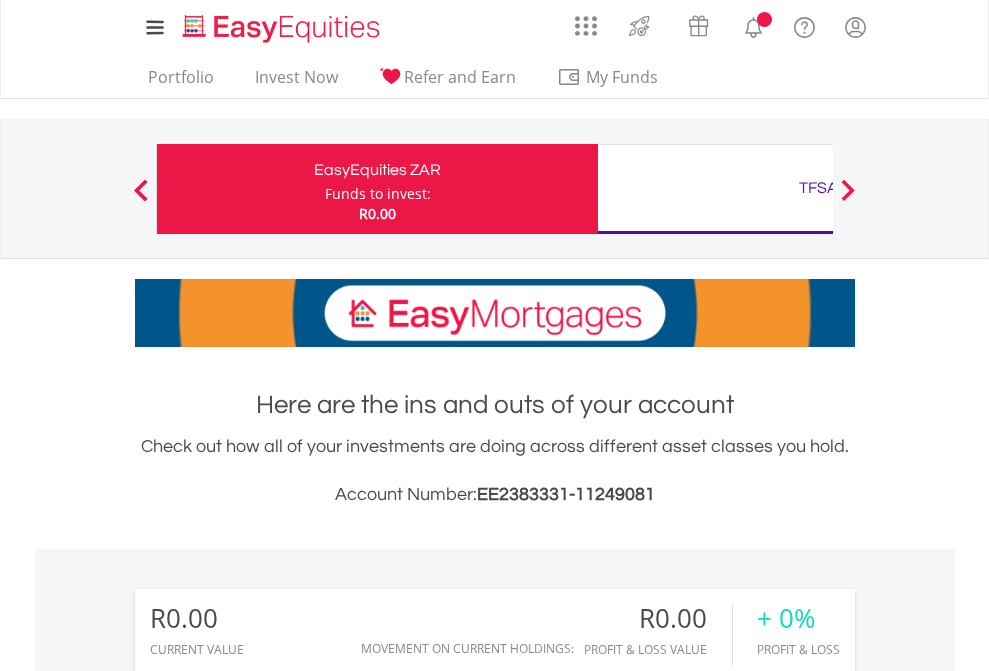 scroll, scrollTop: 0, scrollLeft: 0, axis: both 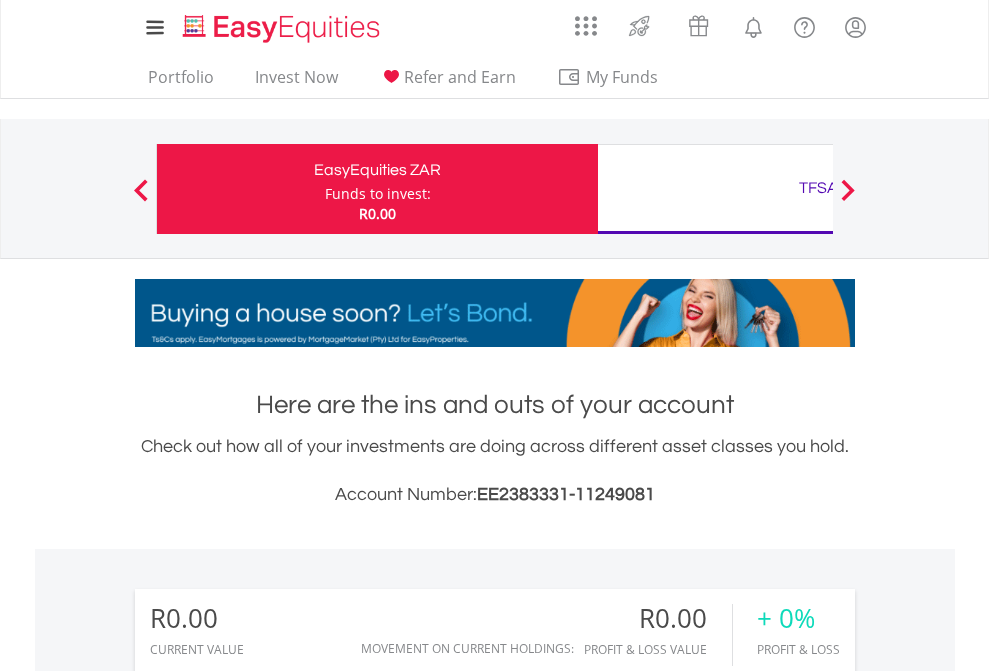 click on "Funds to invest:" at bounding box center (378, 194) 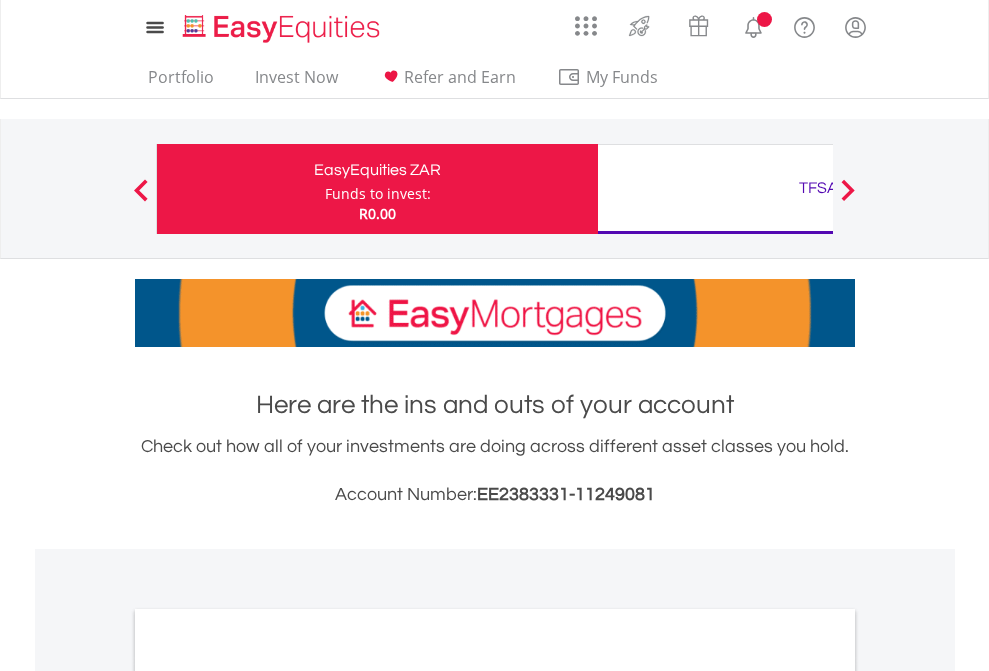 scroll, scrollTop: 0, scrollLeft: 0, axis: both 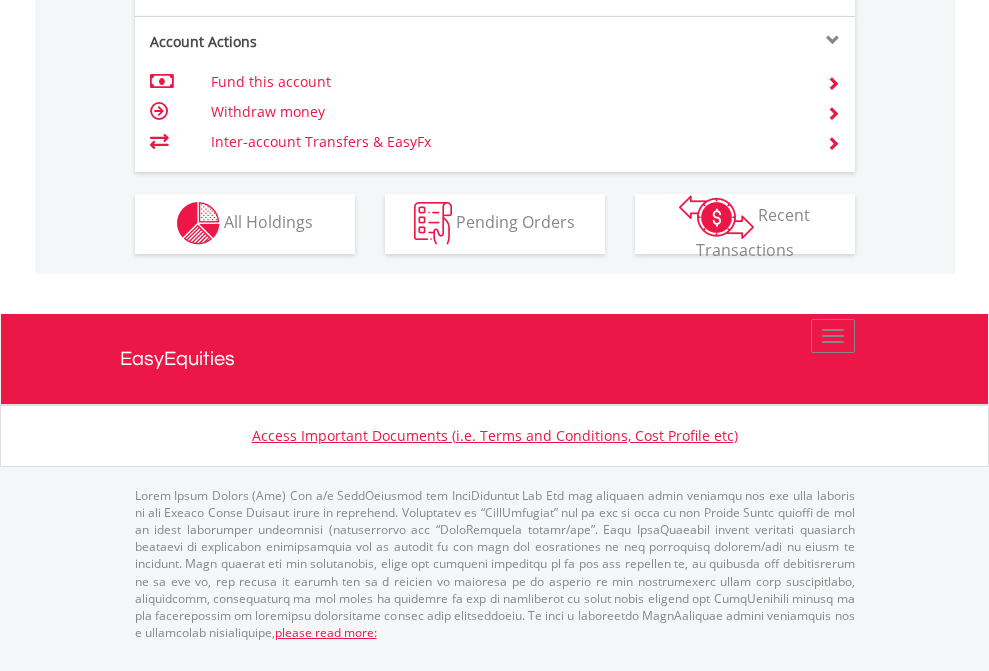 click on "Investment types" at bounding box center [706, -353] 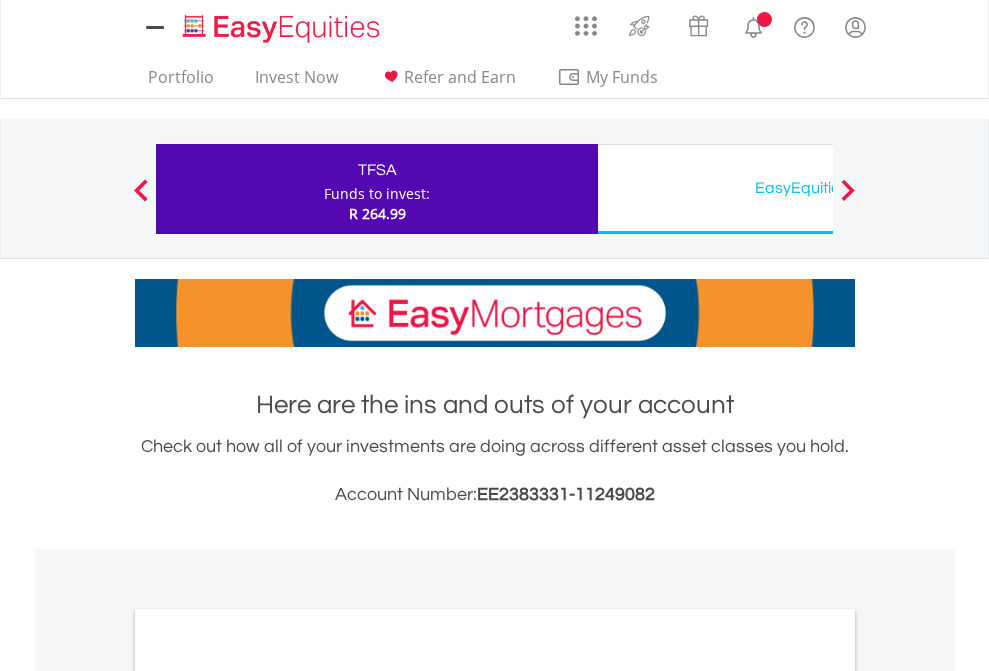 scroll, scrollTop: 0, scrollLeft: 0, axis: both 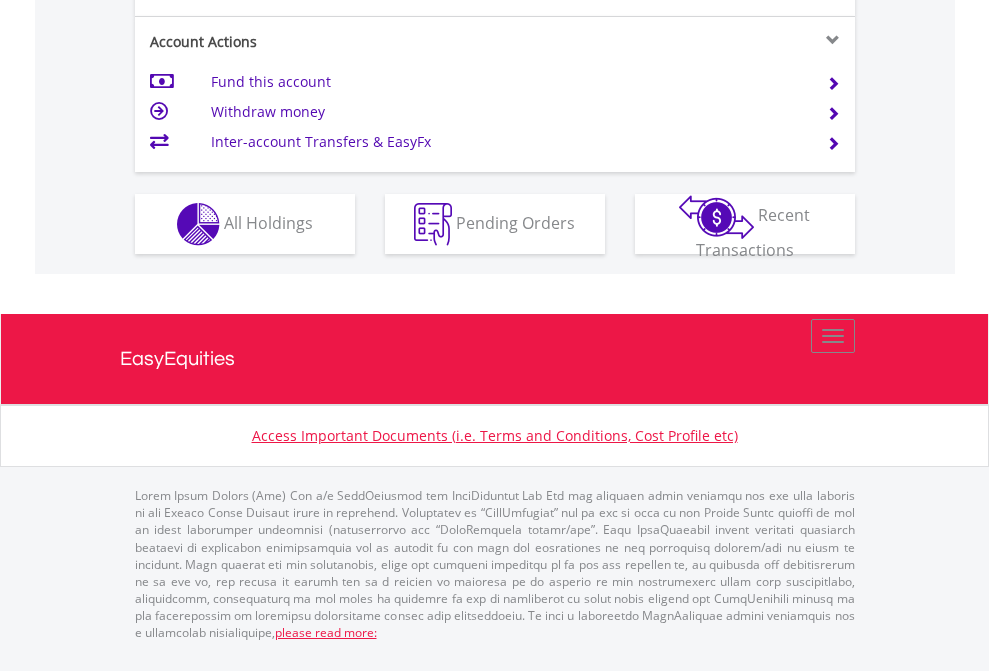 click on "Investment types" at bounding box center [706, -337] 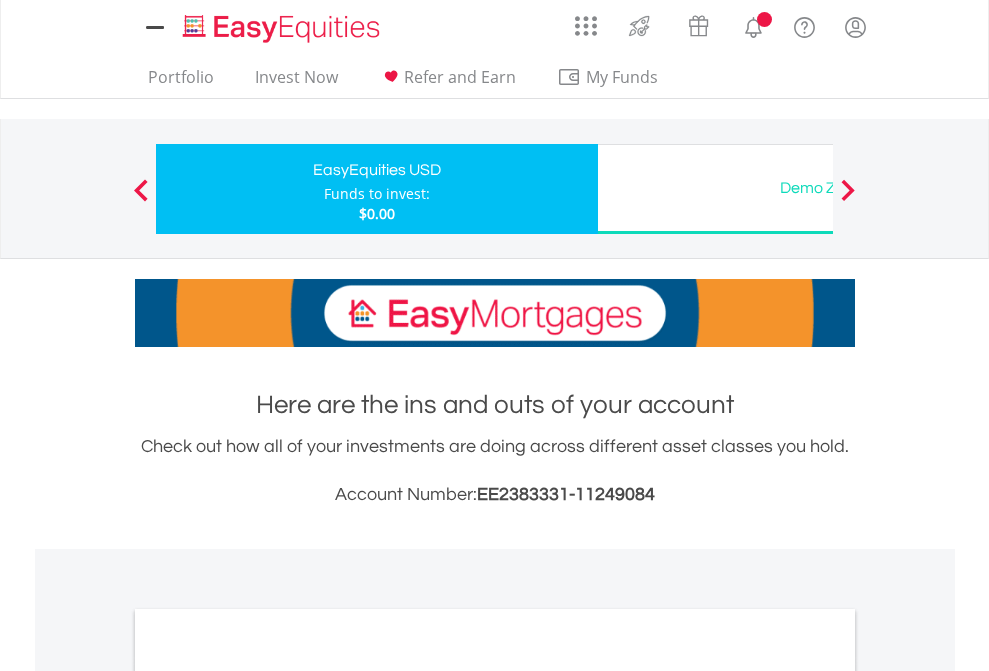 scroll, scrollTop: 0, scrollLeft: 0, axis: both 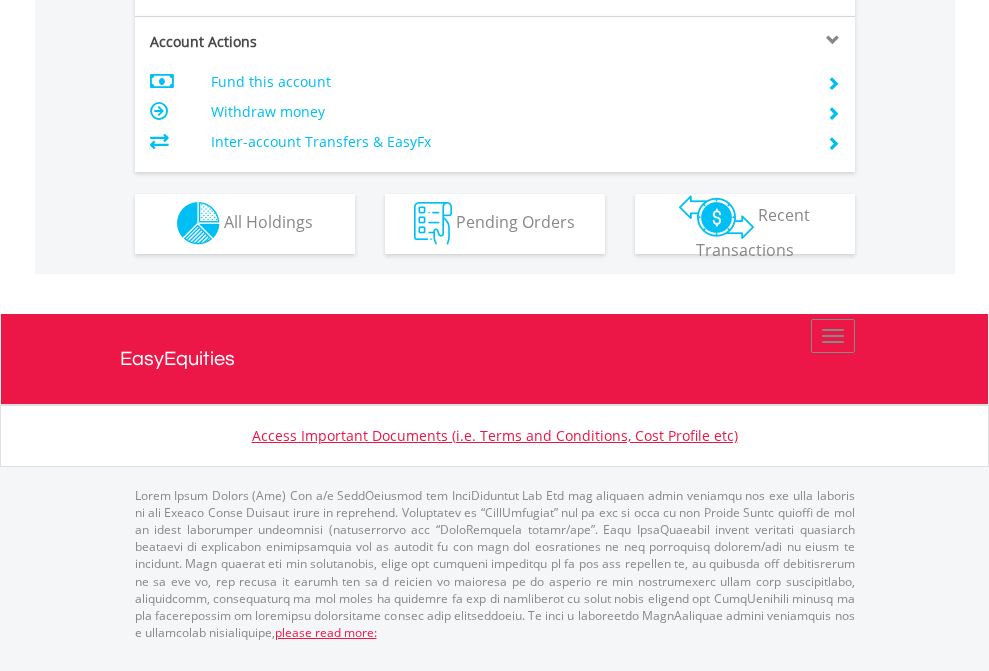 click on "Investment types" at bounding box center (706, -353) 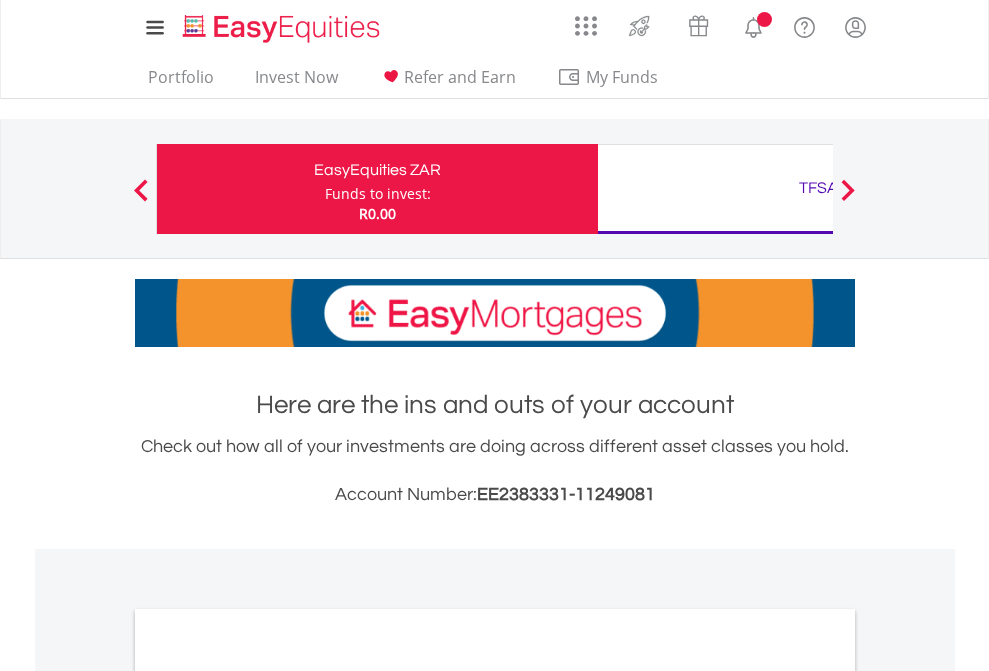 scroll, scrollTop: 0, scrollLeft: 0, axis: both 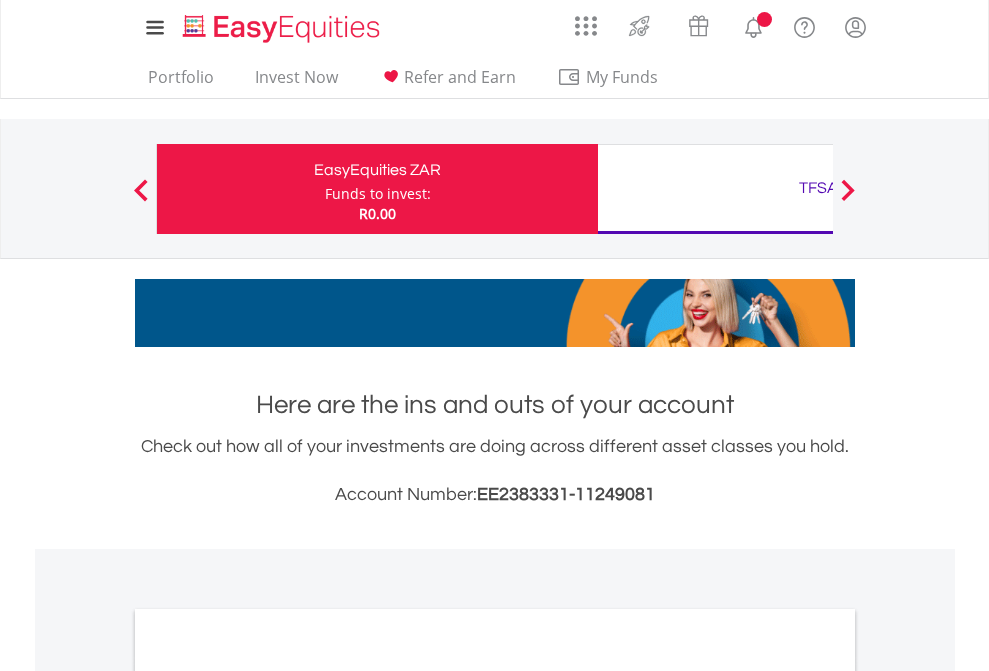 click on "All Holdings" at bounding box center (268, 1096) 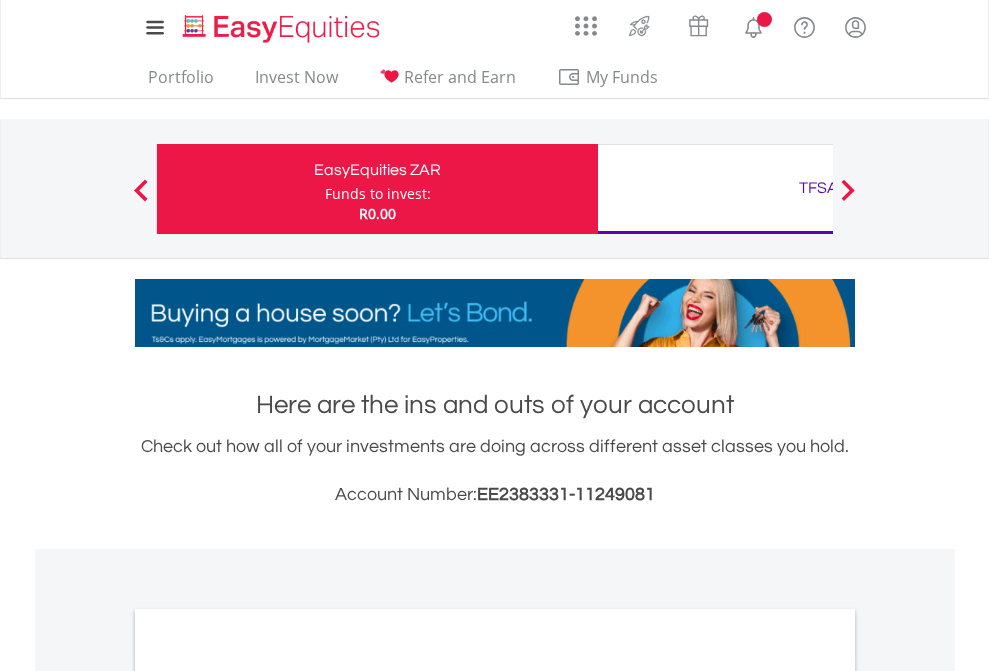 scroll, scrollTop: 1202, scrollLeft: 0, axis: vertical 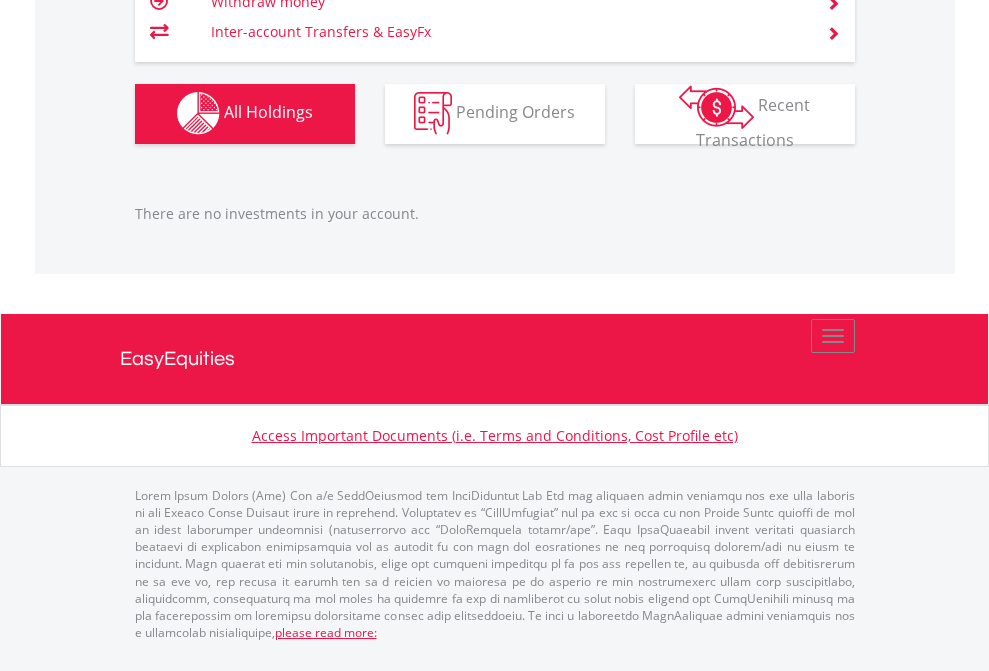 click on "TFSA" at bounding box center (818, -1142) 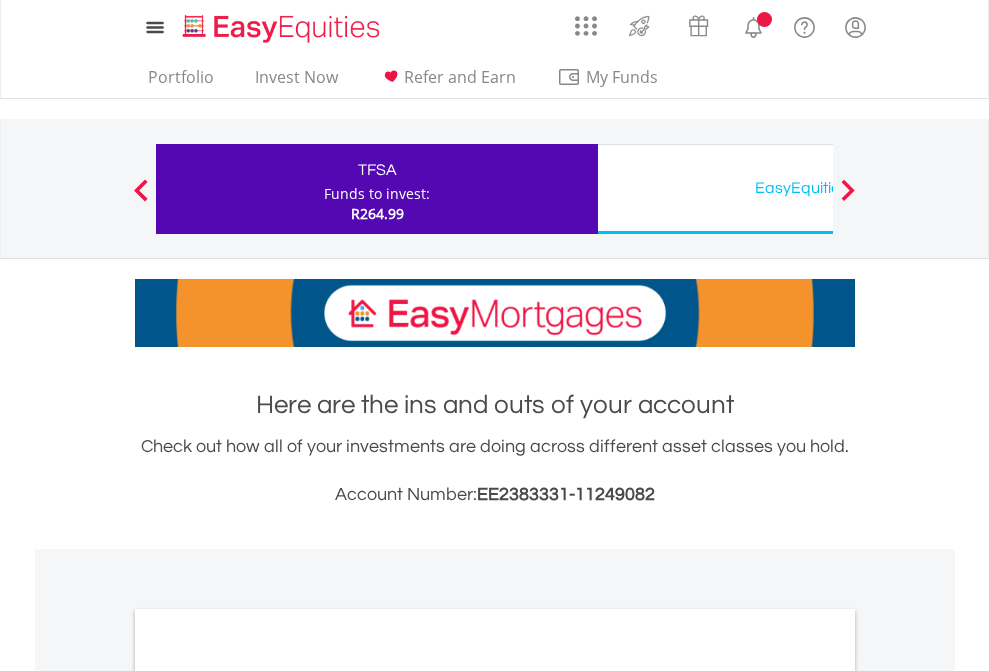 scroll, scrollTop: 0, scrollLeft: 0, axis: both 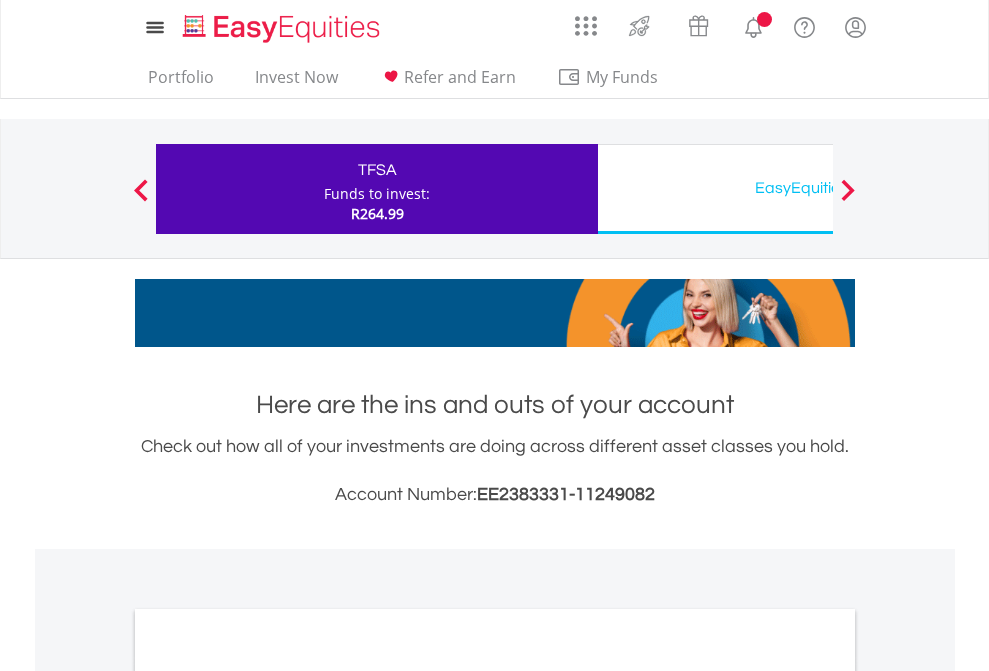 click on "All Holdings" at bounding box center [268, 1096] 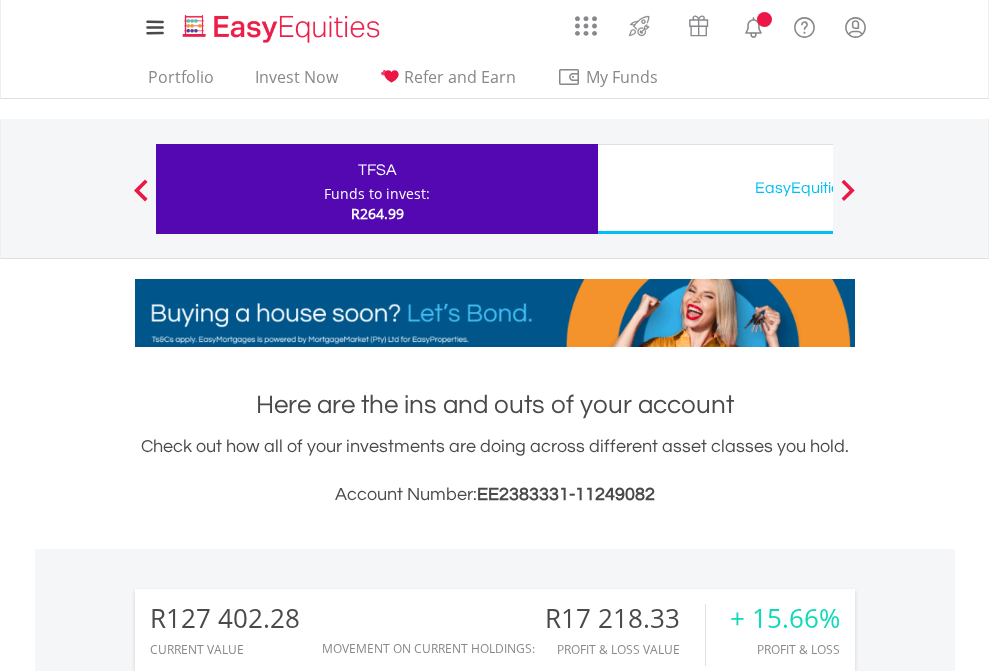scroll, scrollTop: 1202, scrollLeft: 0, axis: vertical 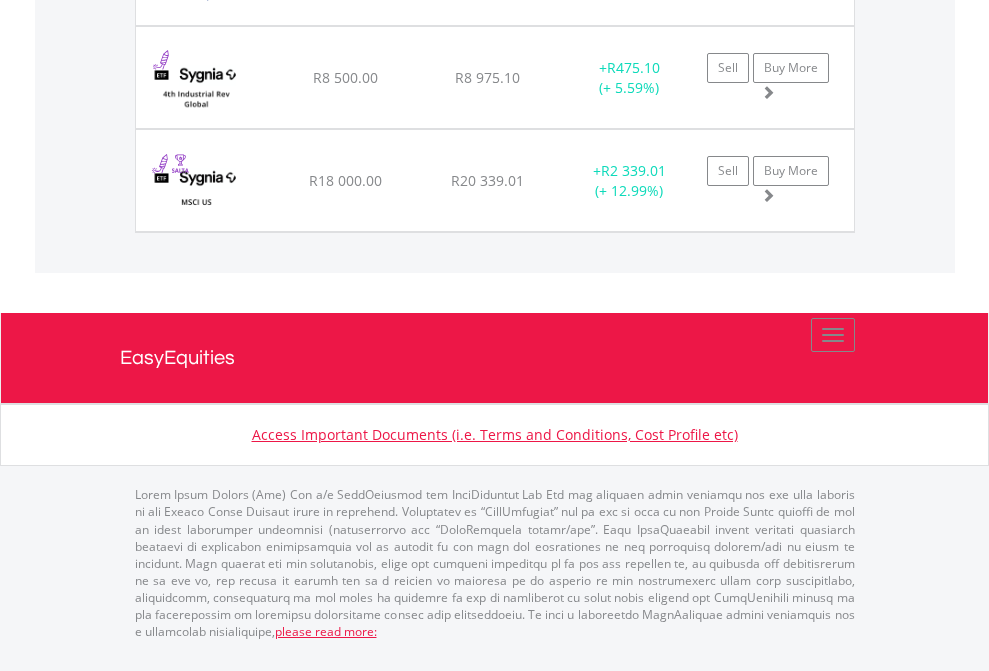 click on "EasyEquities USD" at bounding box center [818, -1934] 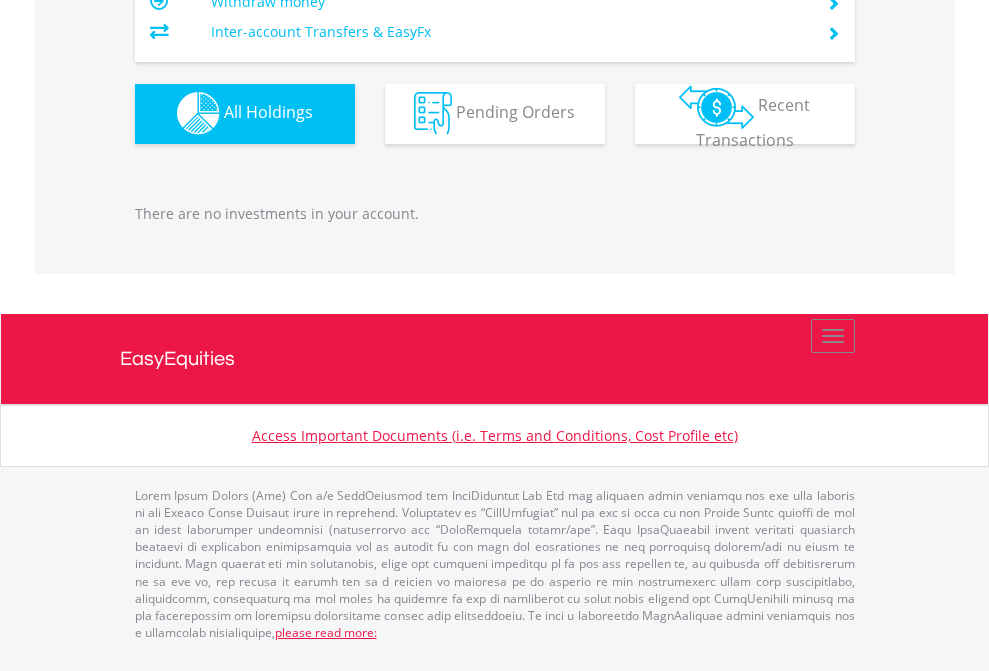 scroll, scrollTop: 1980, scrollLeft: 0, axis: vertical 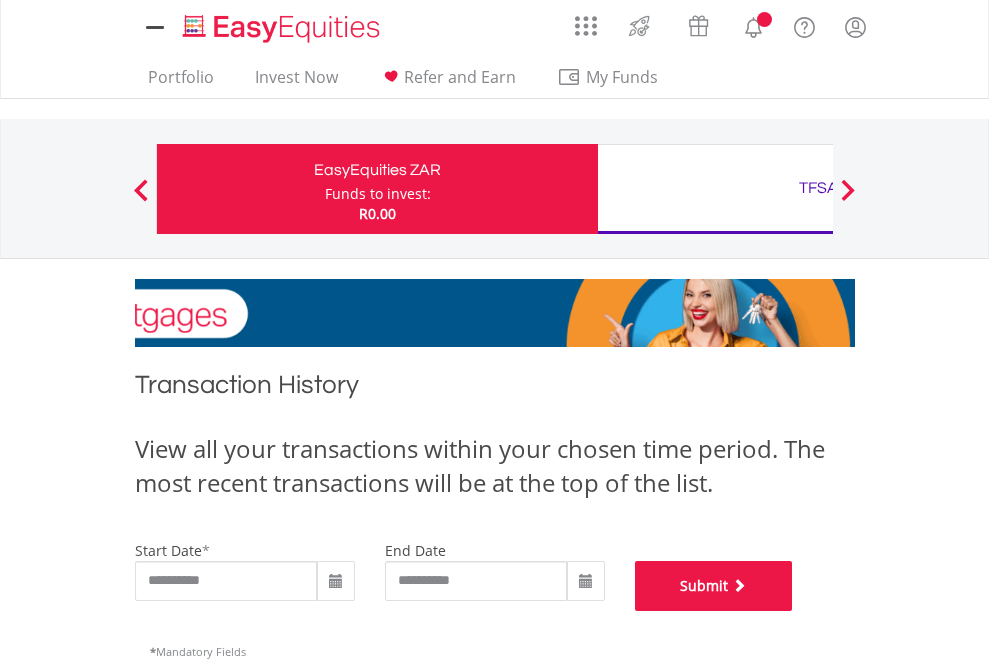 click on "Submit" at bounding box center (714, 586) 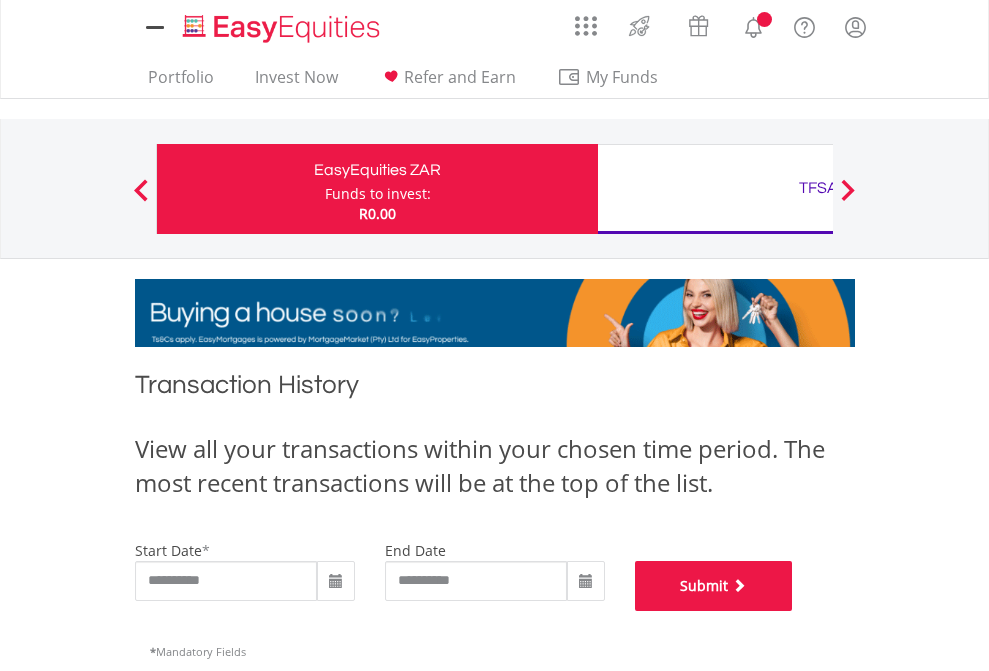 scroll, scrollTop: 811, scrollLeft: 0, axis: vertical 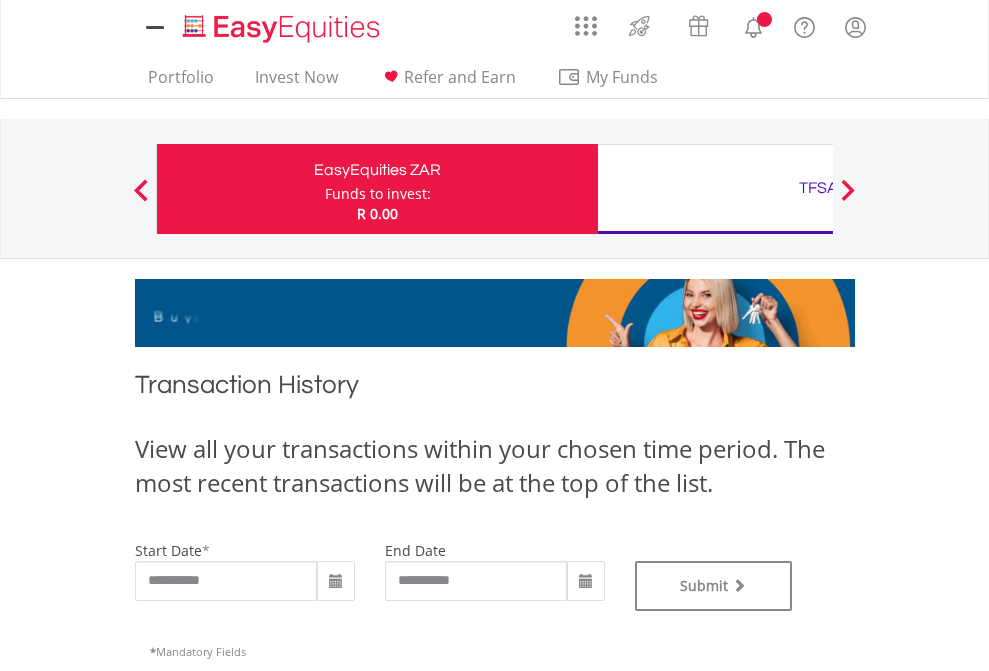 click on "TFSA" at bounding box center (818, 188) 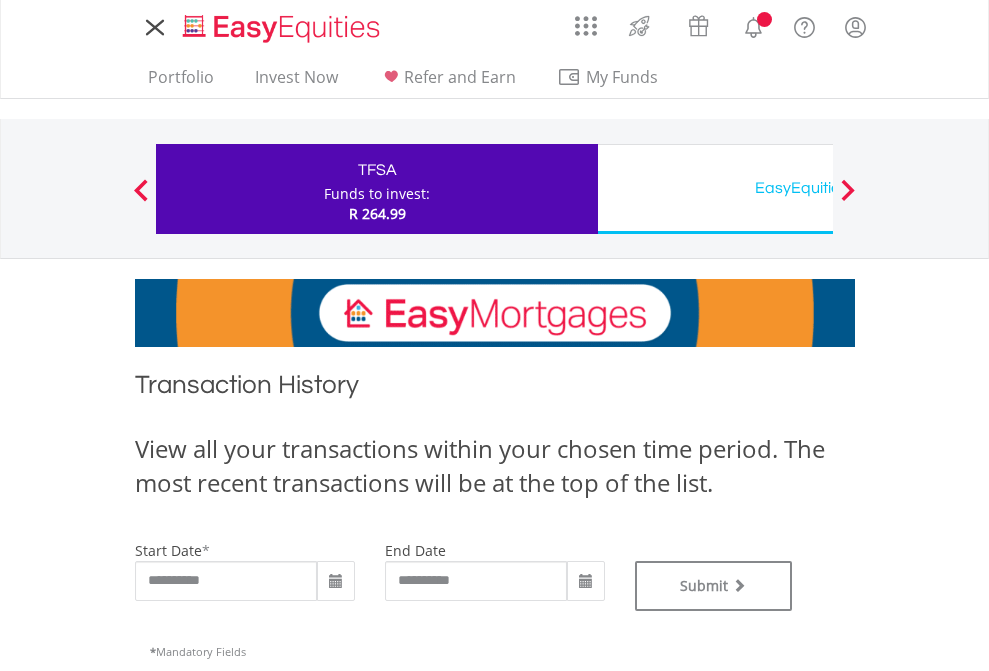 scroll, scrollTop: 0, scrollLeft: 0, axis: both 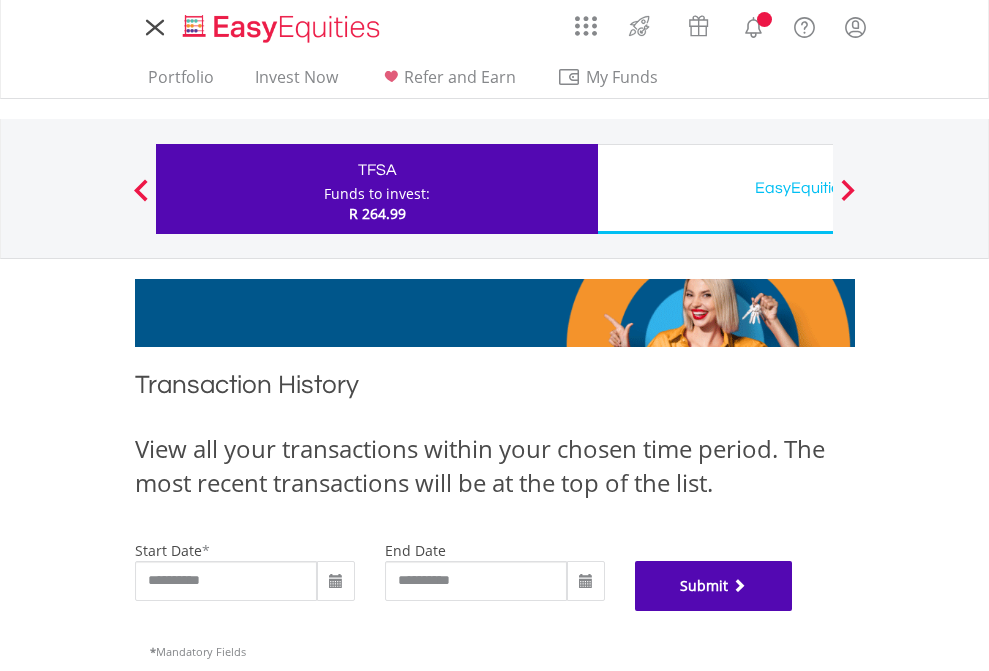 click on "Submit" at bounding box center (714, 586) 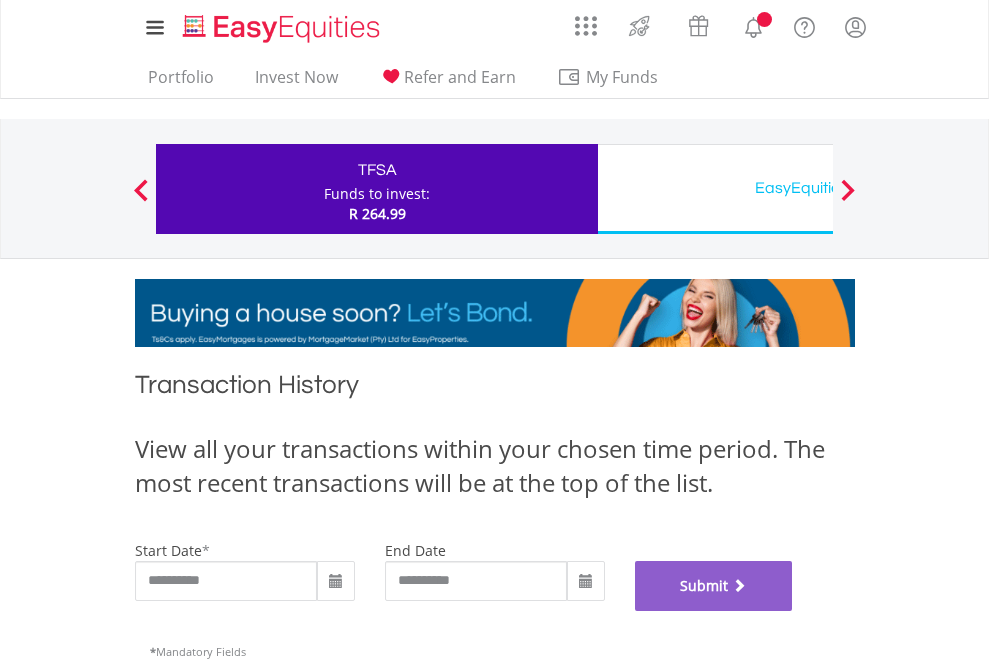 scroll, scrollTop: 811, scrollLeft: 0, axis: vertical 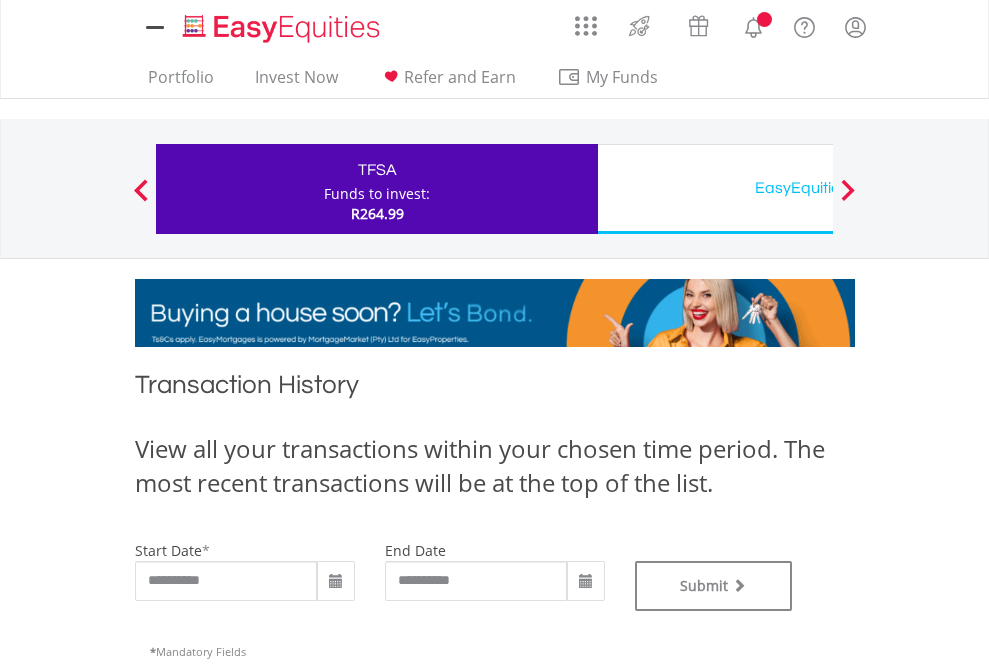 click on "EasyEquities USD" at bounding box center (818, 188) 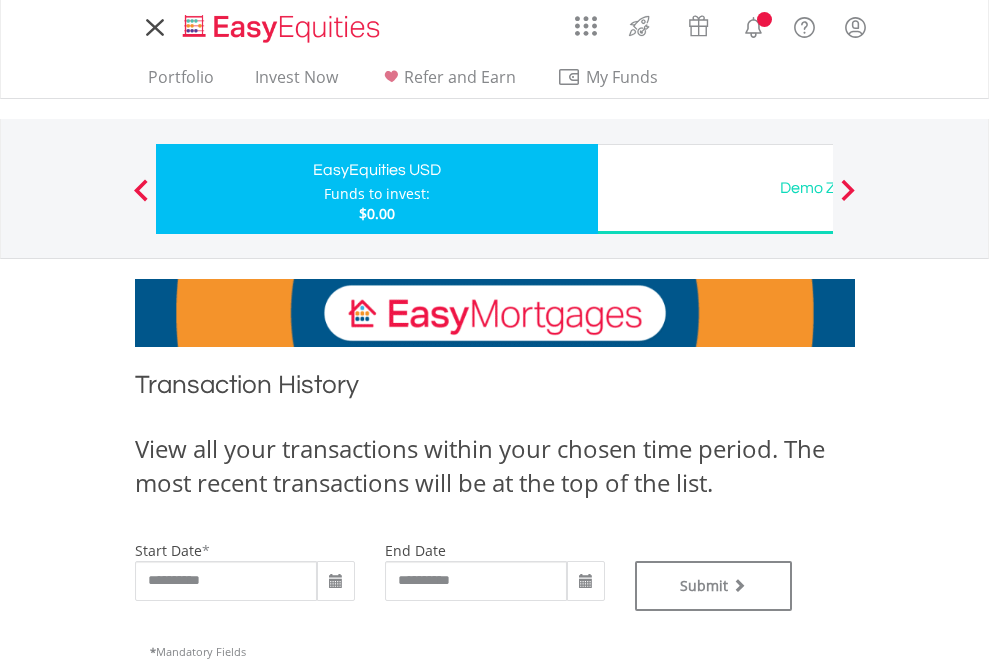 scroll, scrollTop: 0, scrollLeft: 0, axis: both 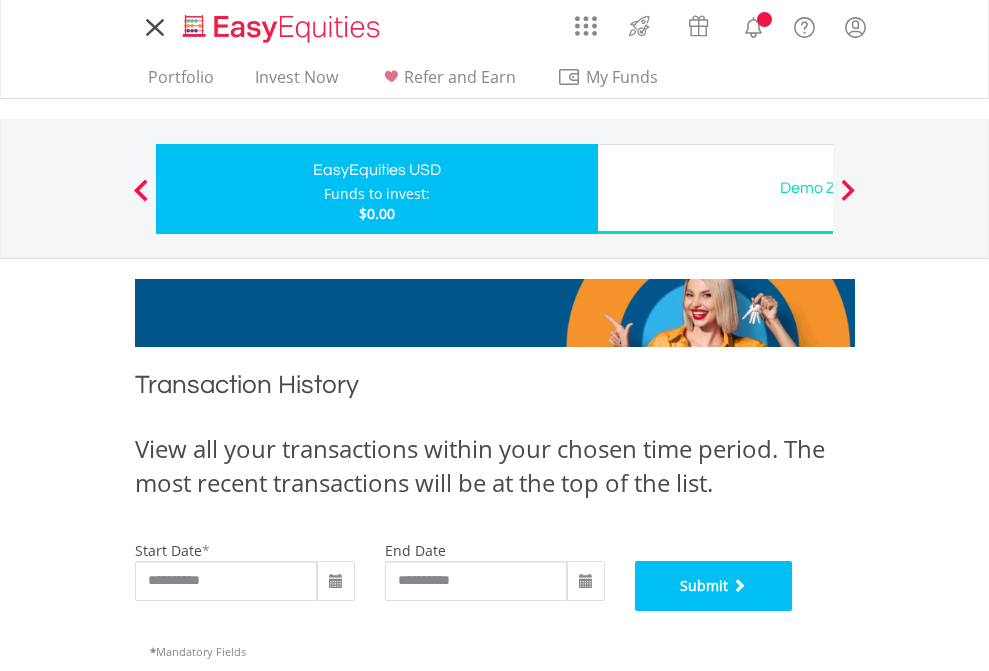 click on "Submit" at bounding box center (714, 586) 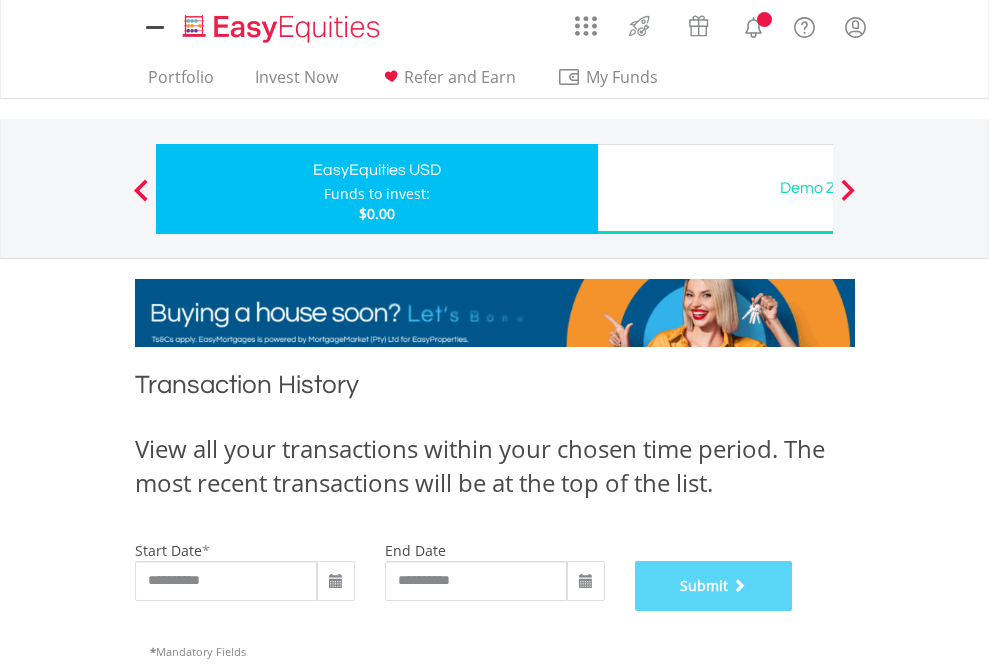 scroll, scrollTop: 811, scrollLeft: 0, axis: vertical 